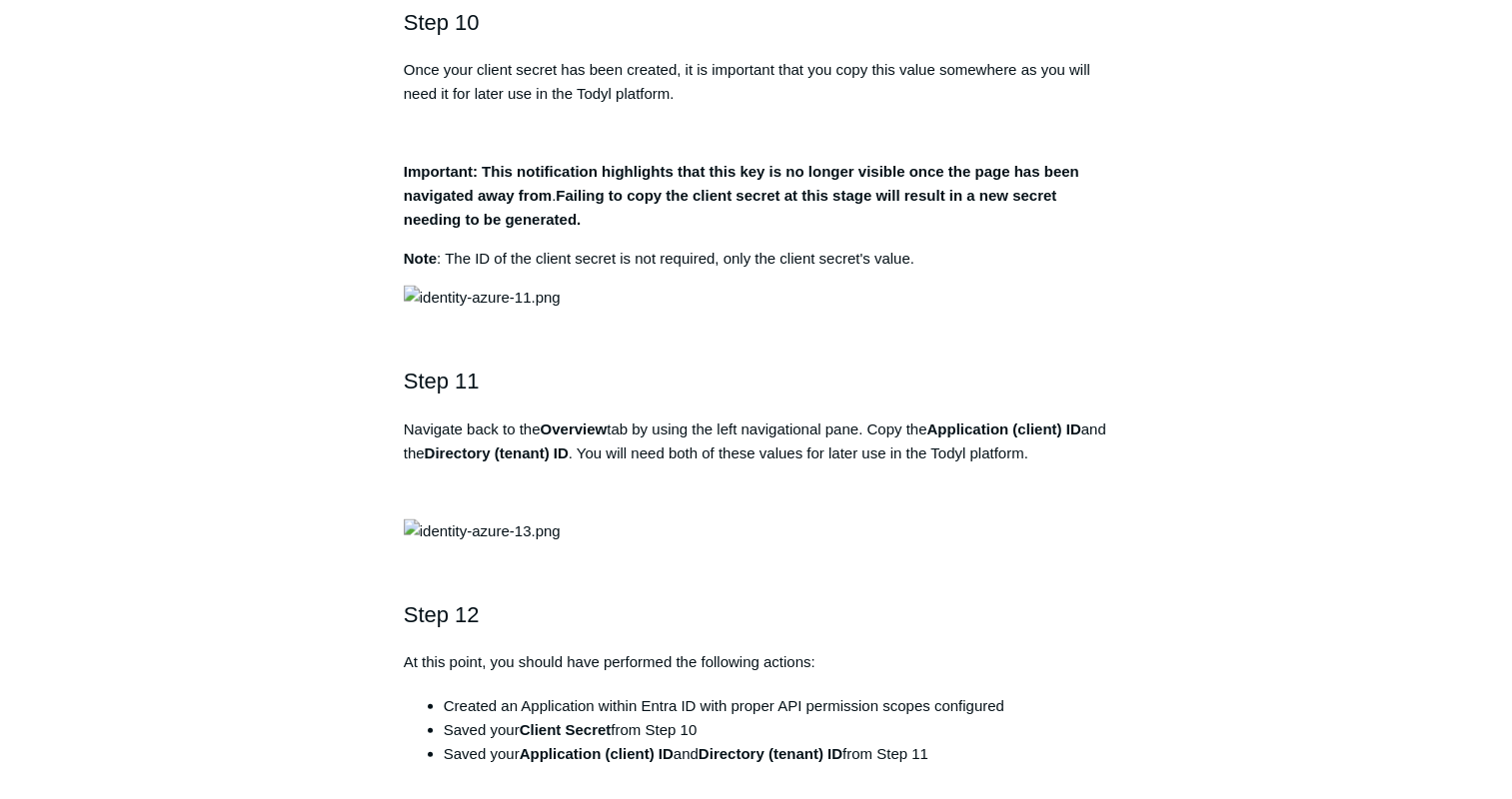 scroll, scrollTop: 4091, scrollLeft: 0, axis: vertical 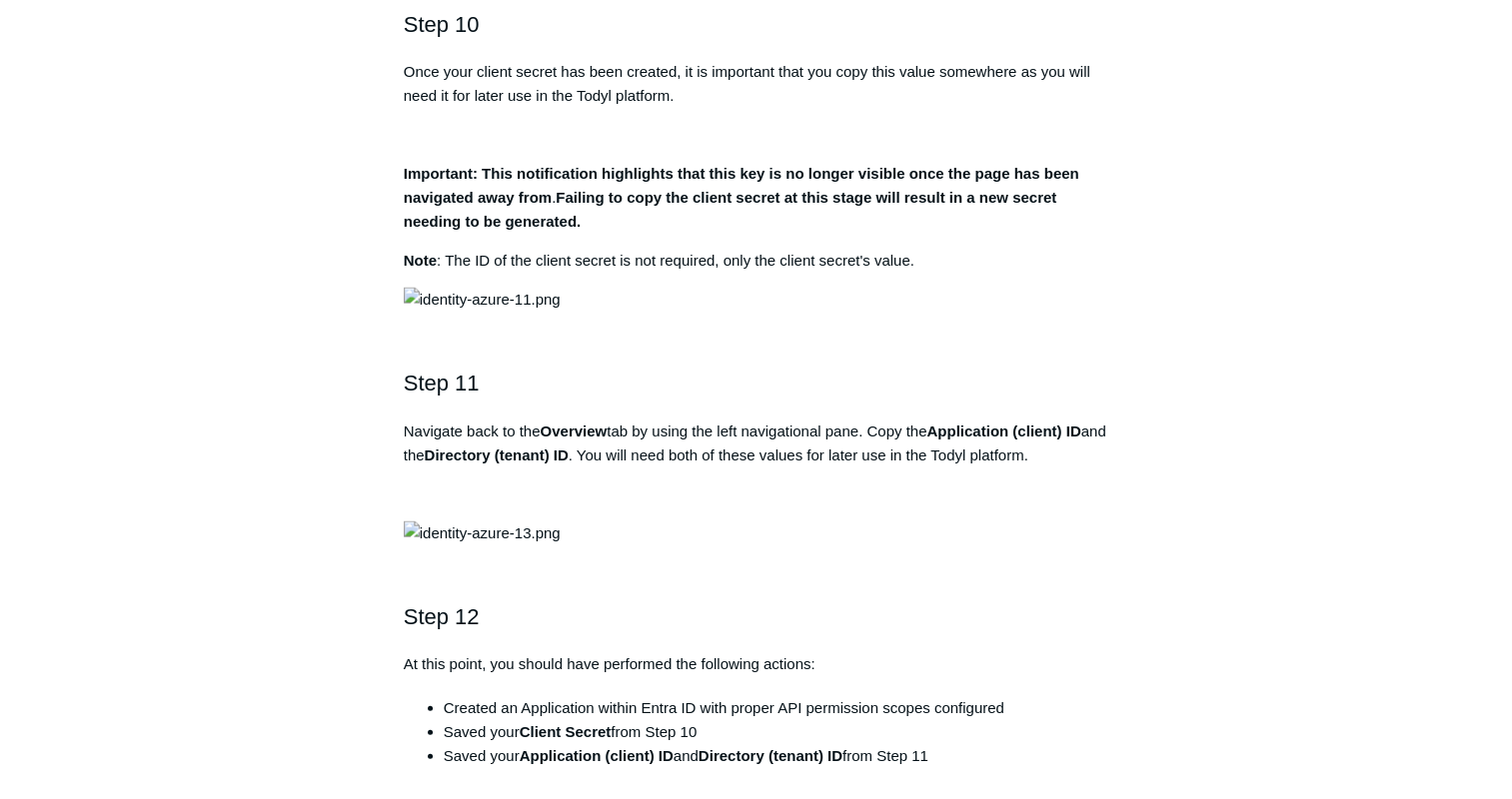 drag, startPoint x: 692, startPoint y: 351, endPoint x: 853, endPoint y: 348, distance: 161.02795 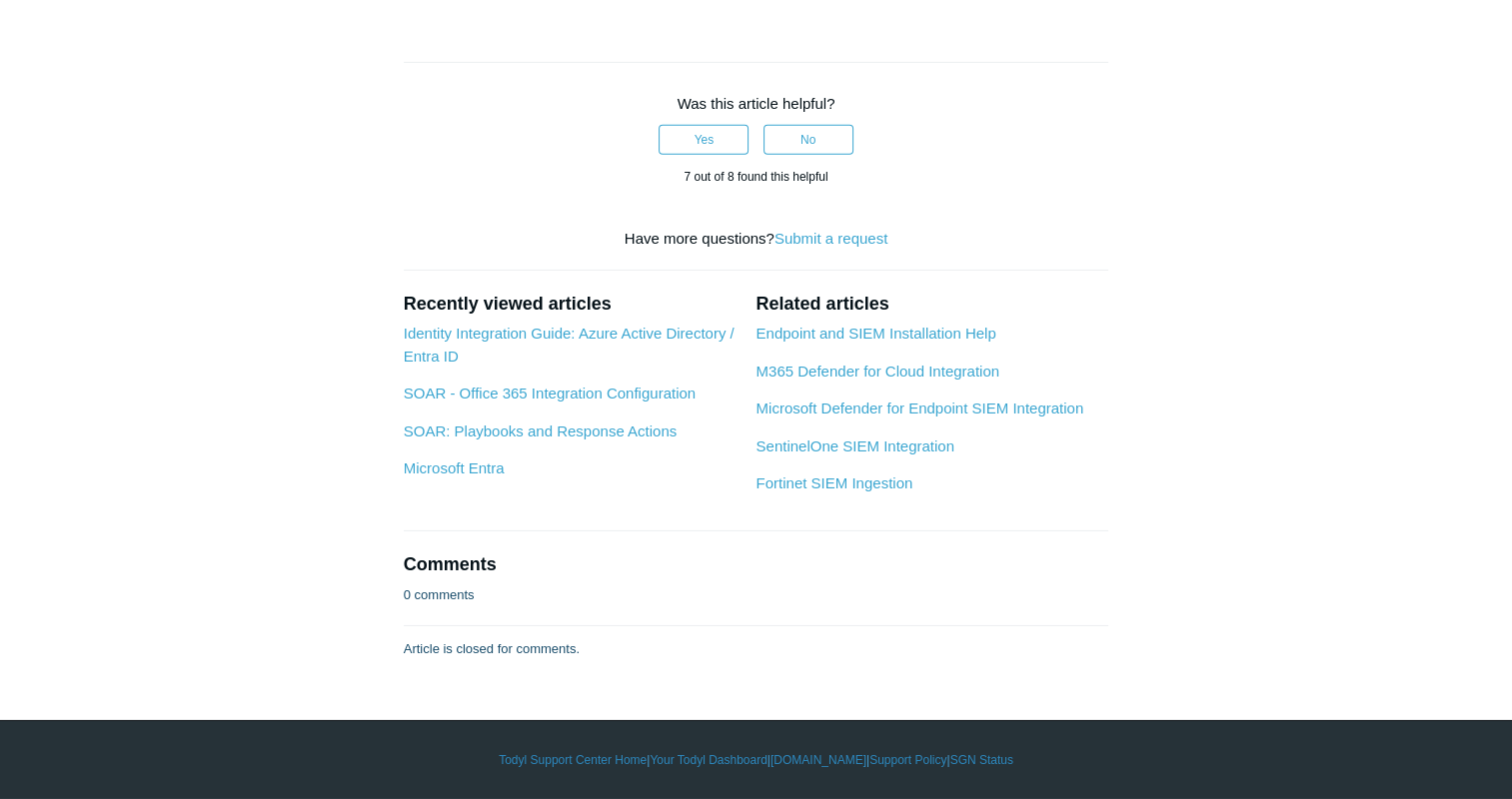 scroll, scrollTop: 6480, scrollLeft: 0, axis: vertical 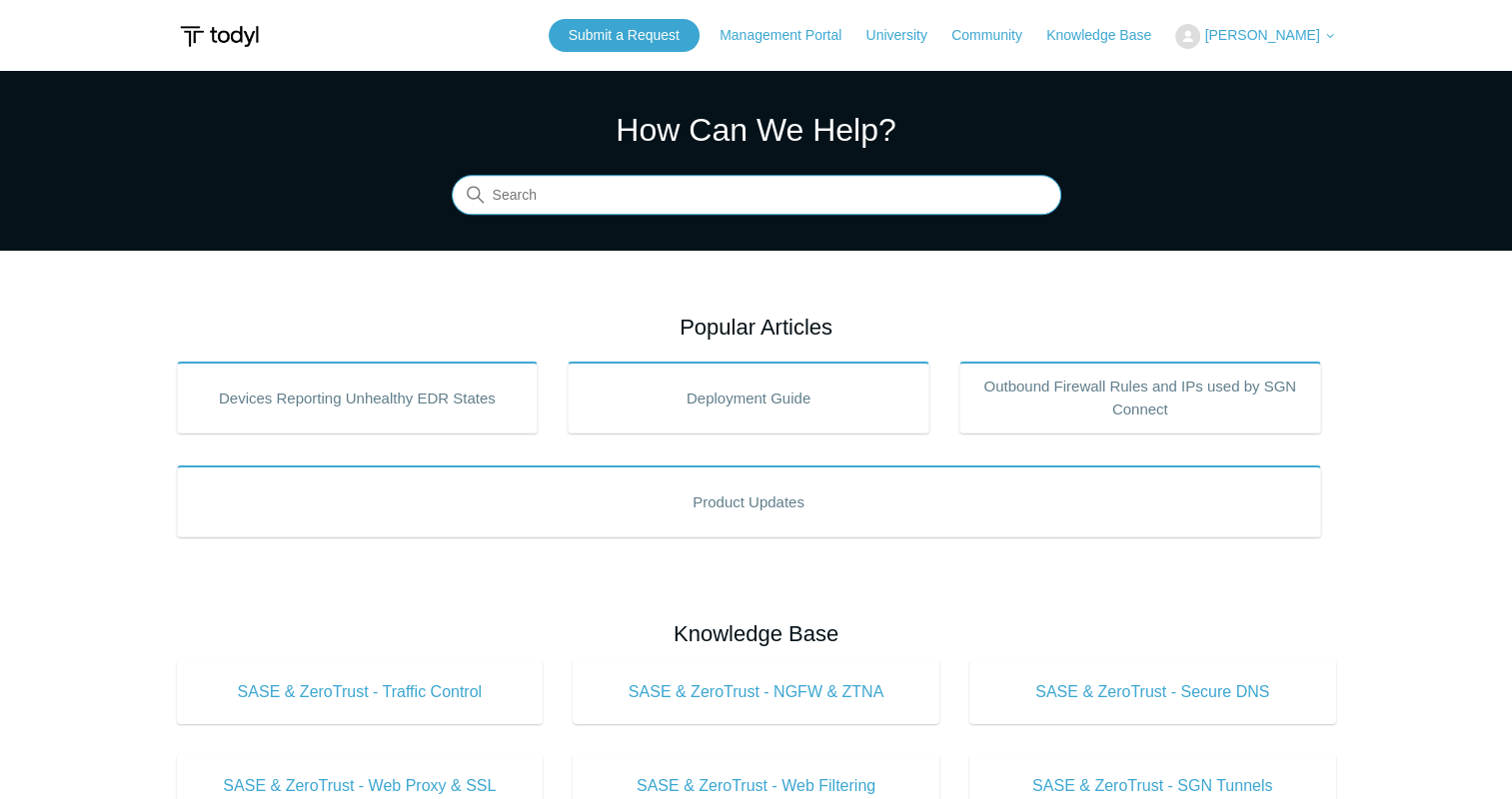click at bounding box center (756, 196) 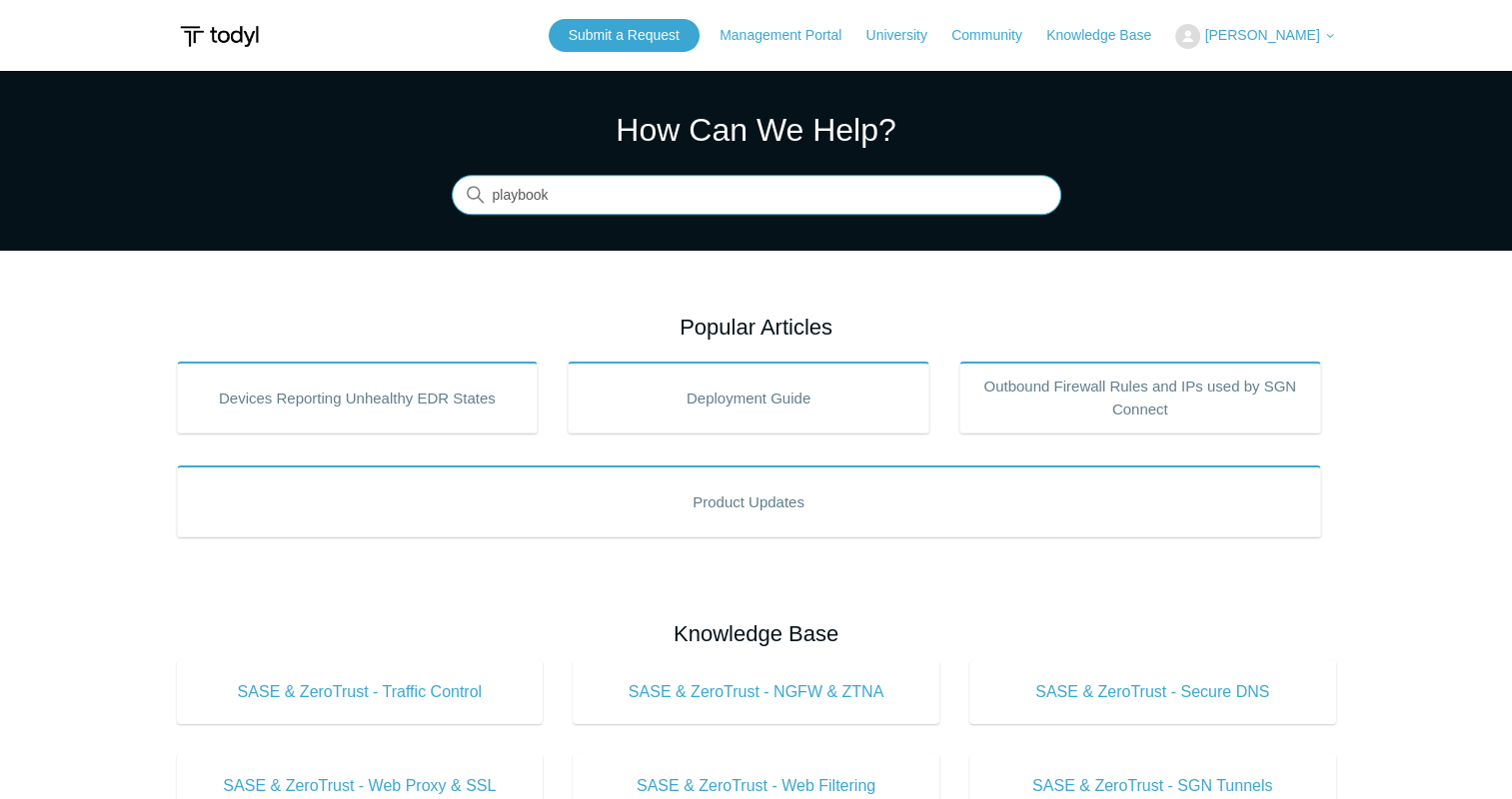 type on "playbook" 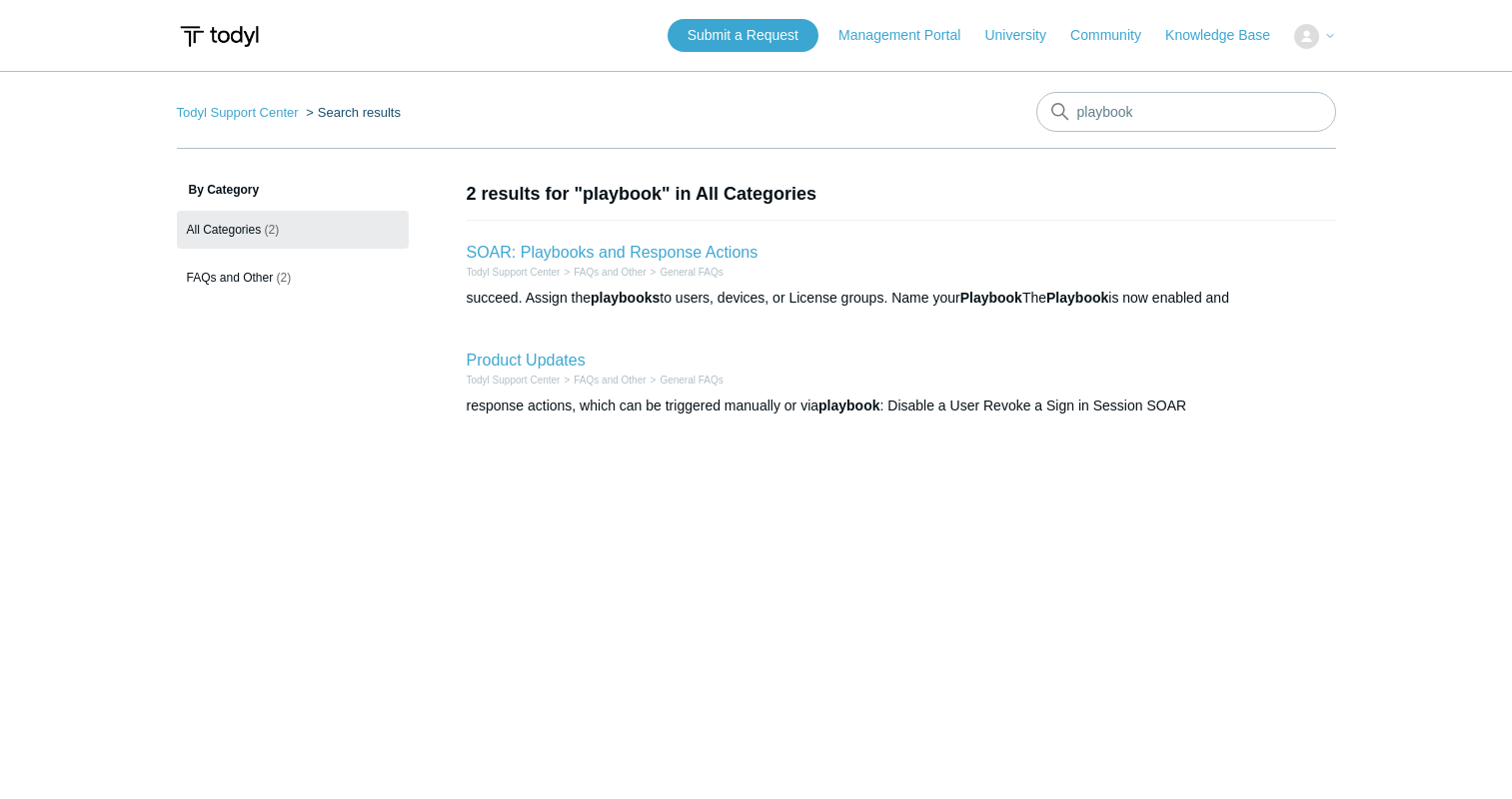 scroll, scrollTop: 0, scrollLeft: 0, axis: both 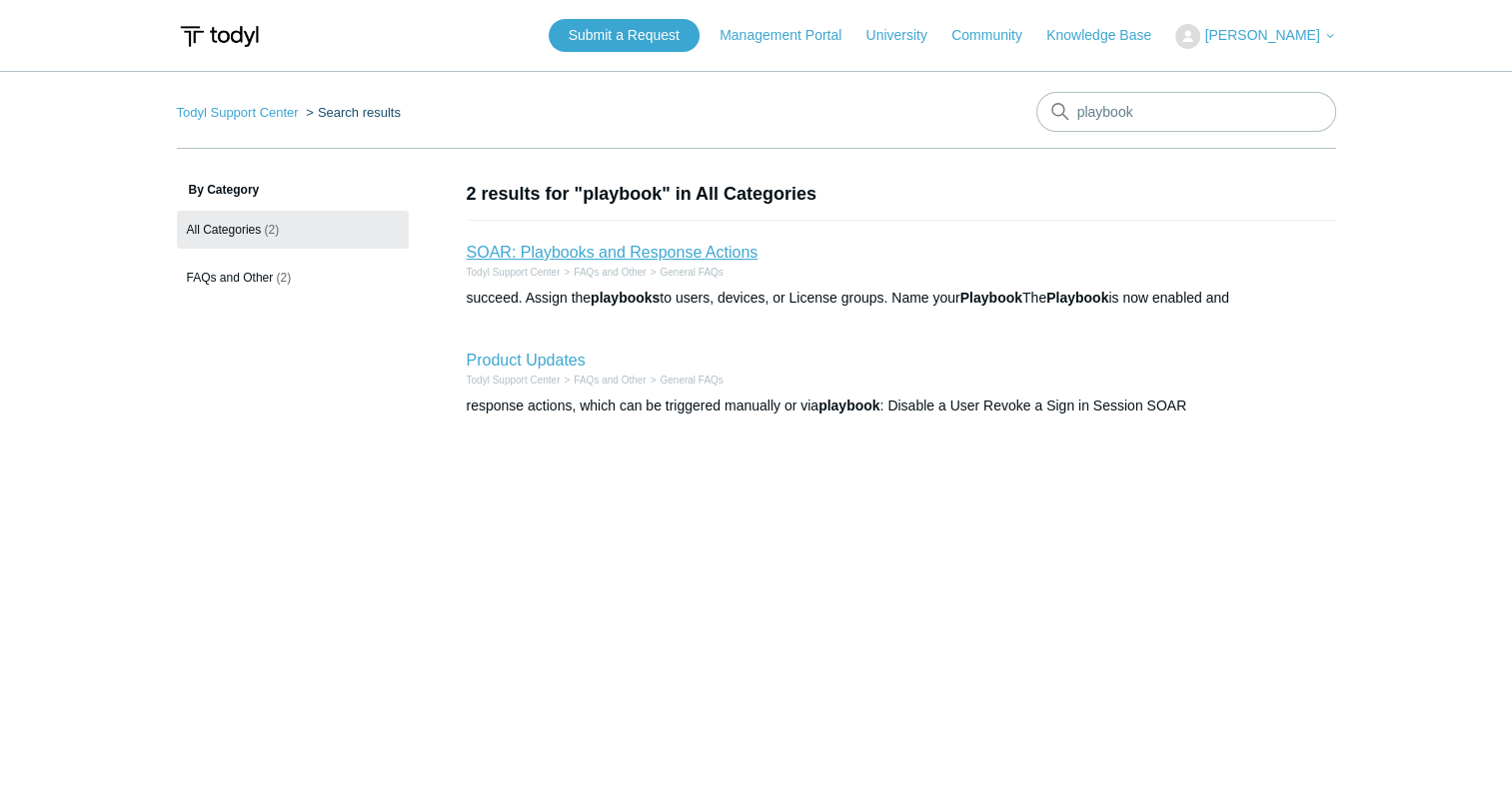 click on "SOAR: Playbooks and Response Actions" at bounding box center [613, 252] 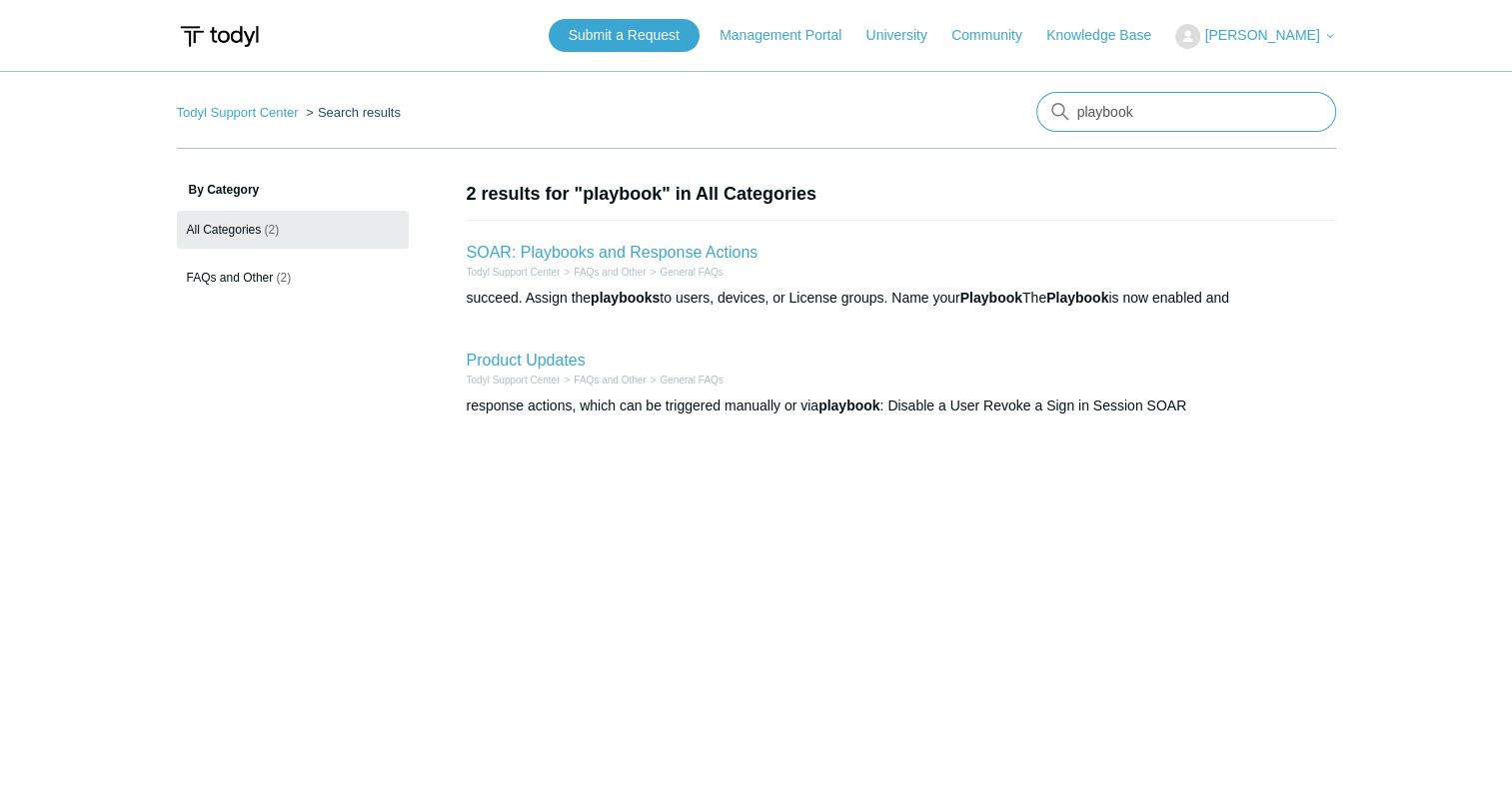 drag, startPoint x: 1167, startPoint y: 116, endPoint x: 927, endPoint y: 147, distance: 241.9938 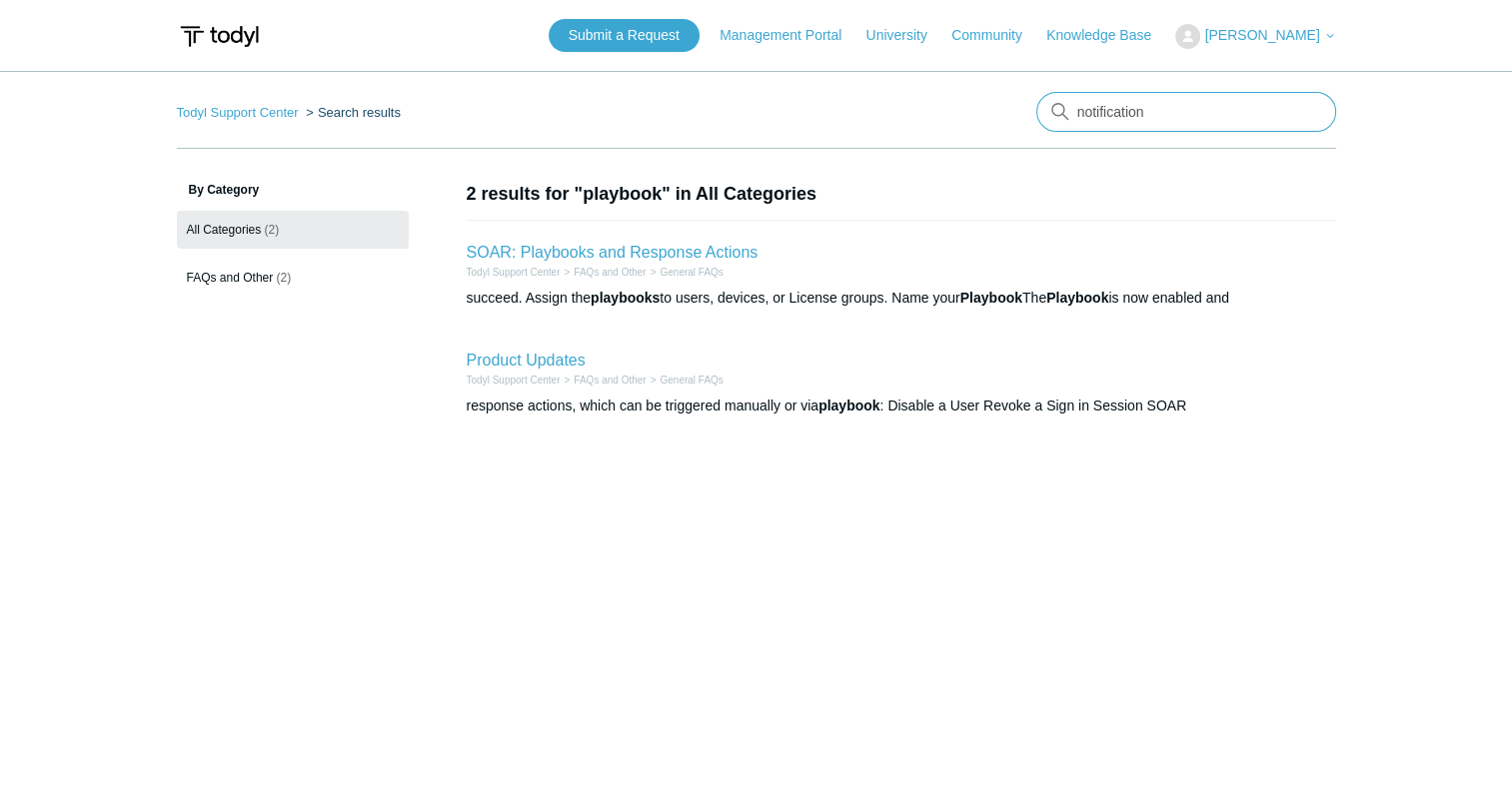 type on "notification" 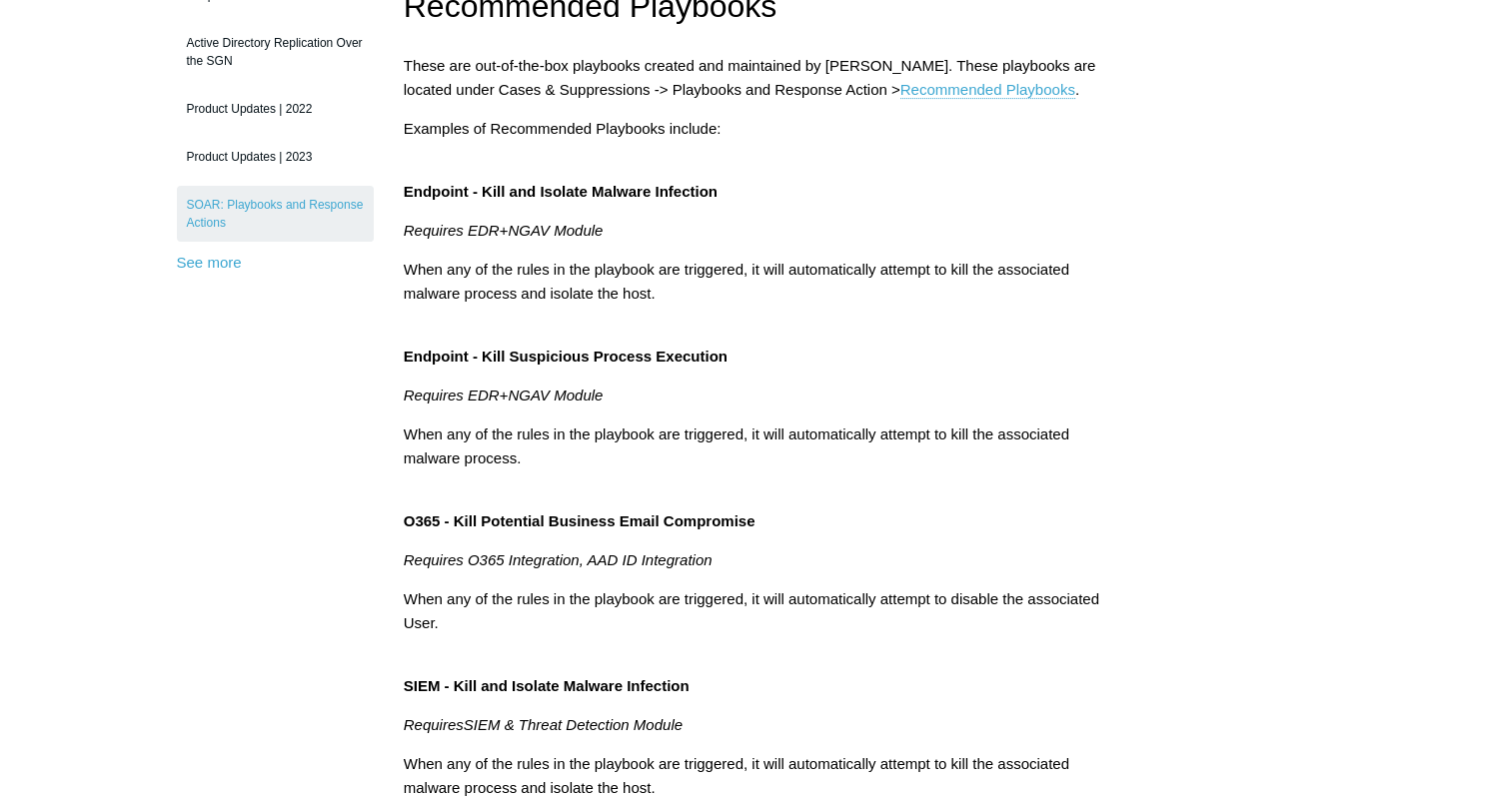 scroll, scrollTop: 0, scrollLeft: 0, axis: both 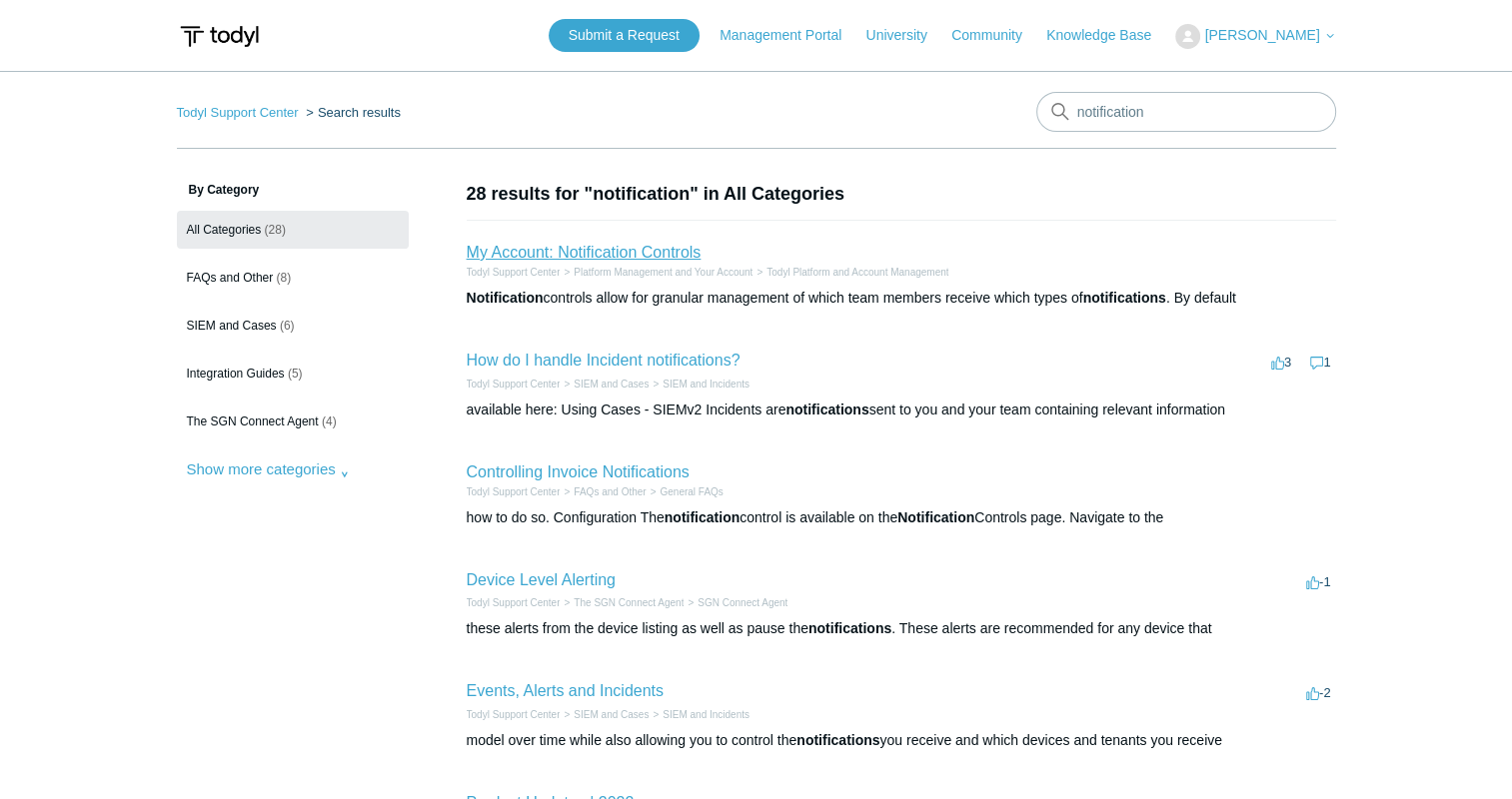 click on "My Account: Notification Controls" at bounding box center [584, 252] 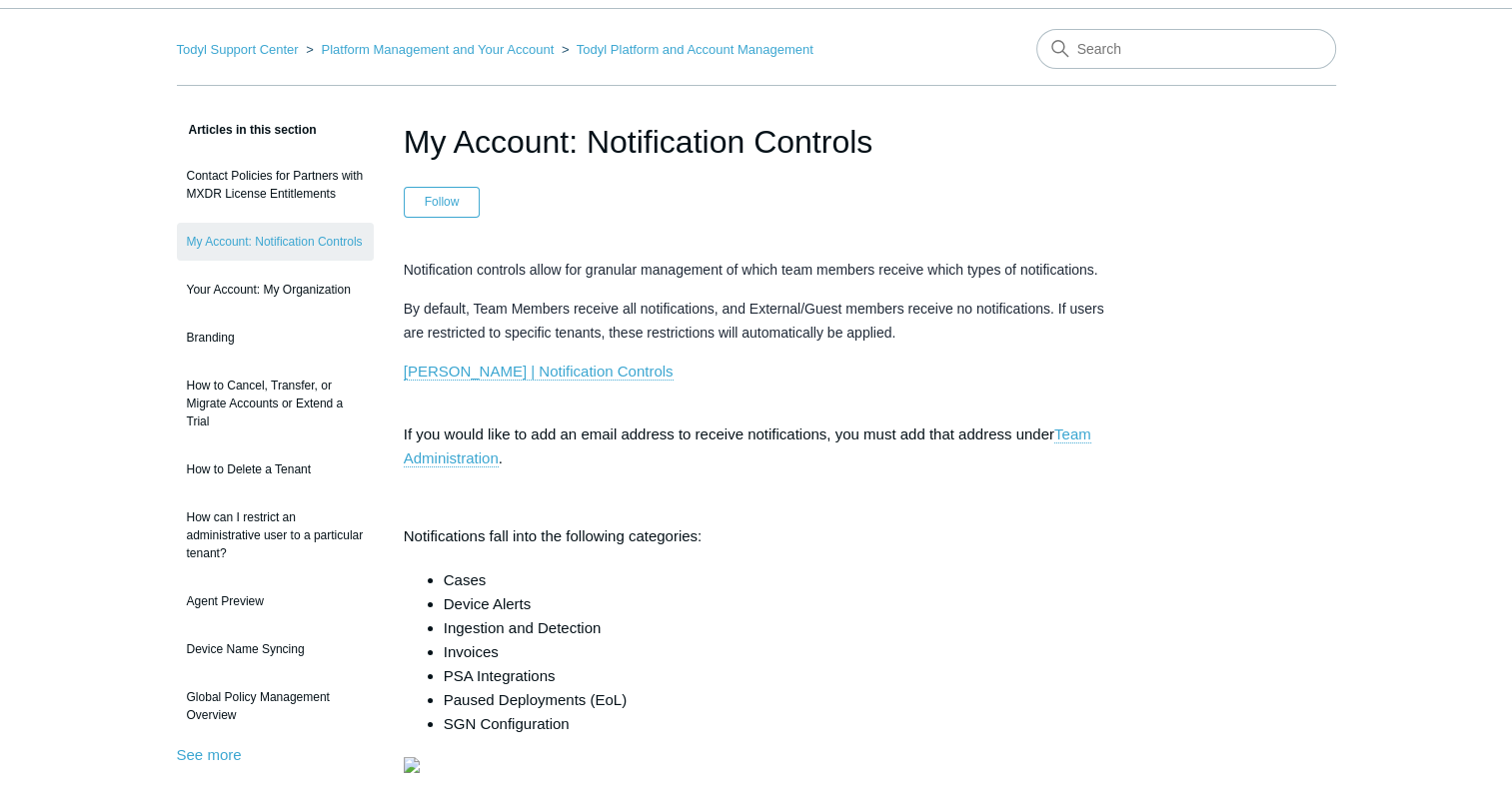 scroll, scrollTop: 64, scrollLeft: 0, axis: vertical 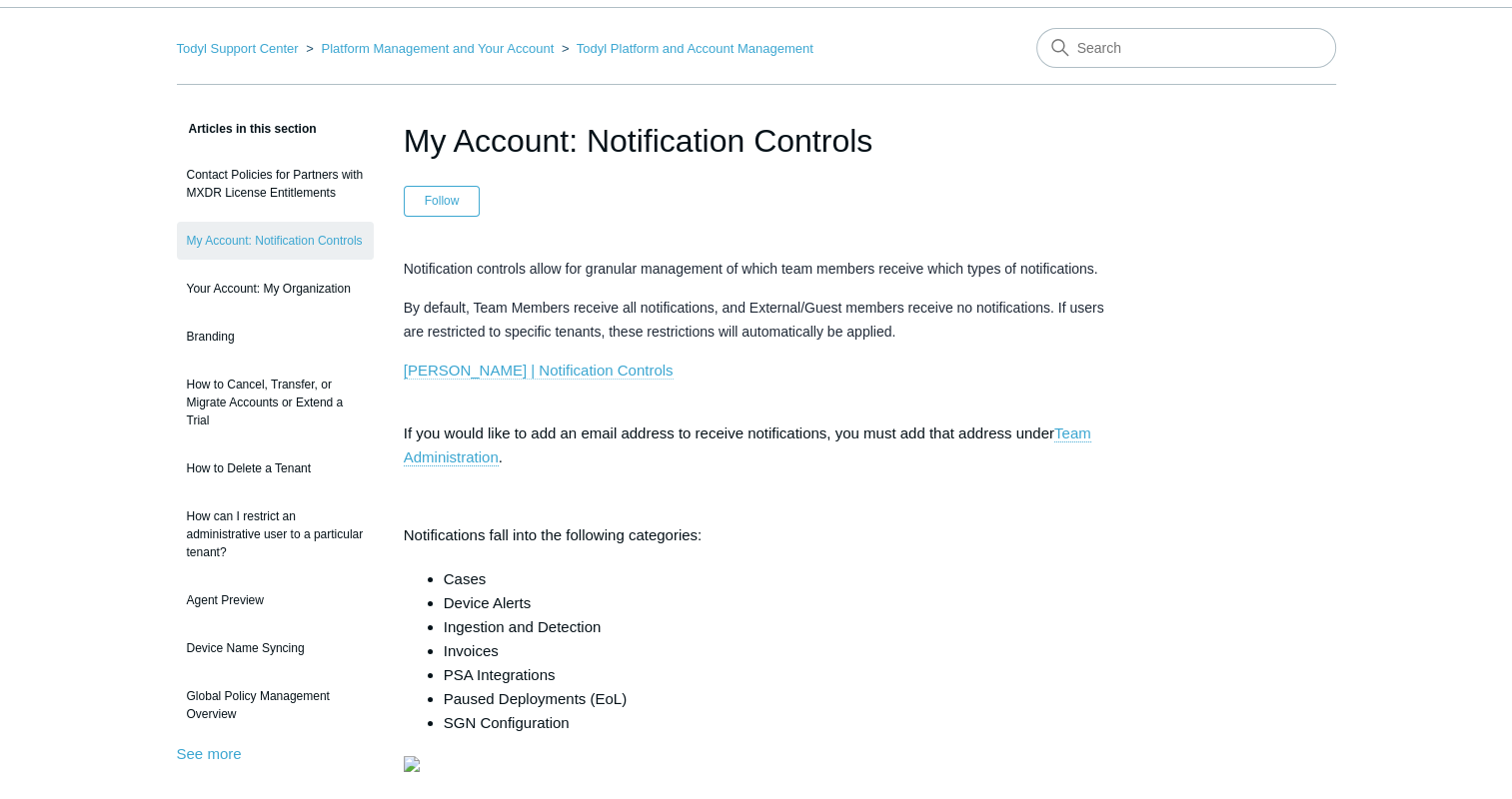 click on "Todyl | Notification Controls" at bounding box center (539, 371) 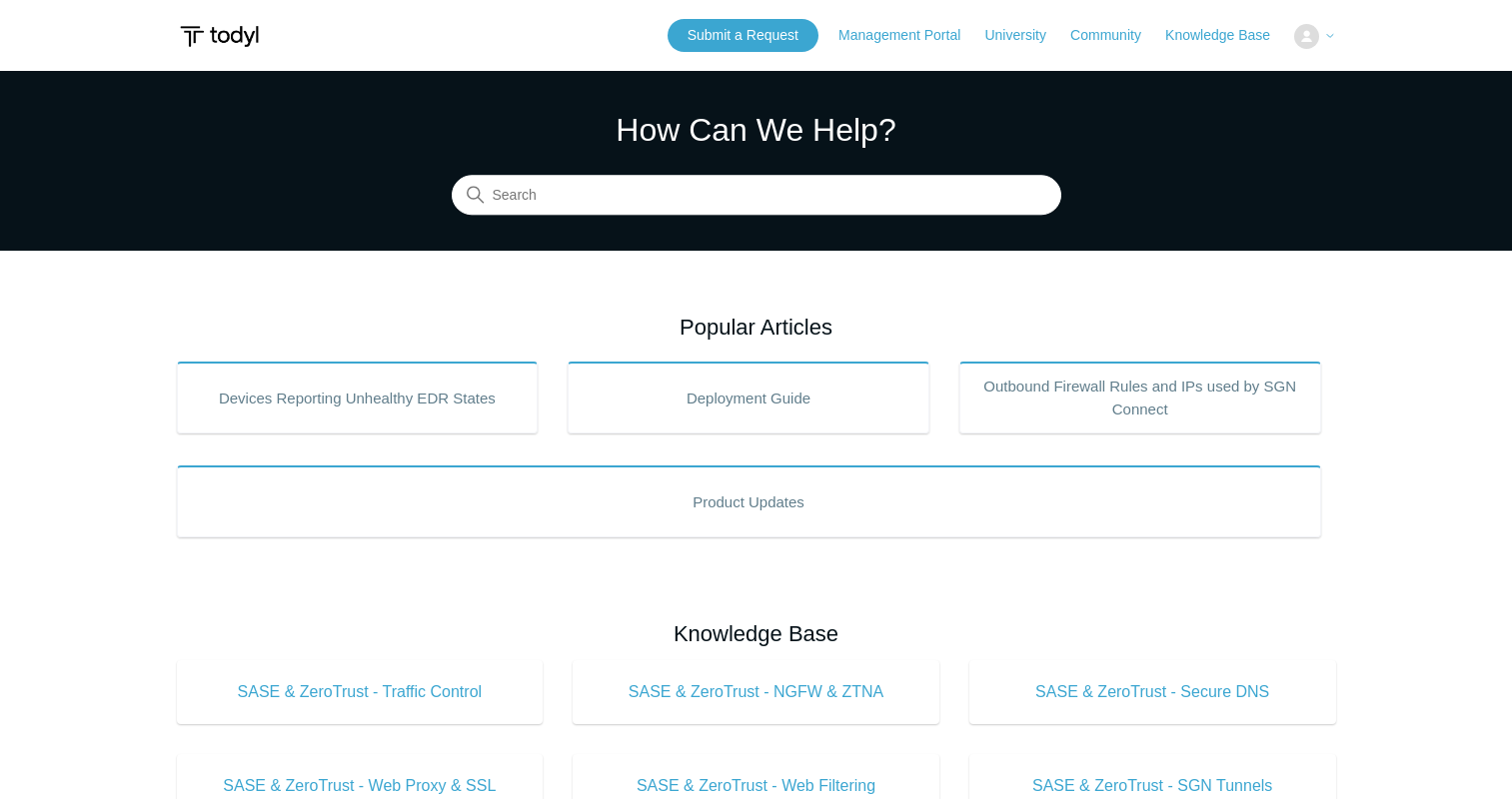scroll, scrollTop: 0, scrollLeft: 0, axis: both 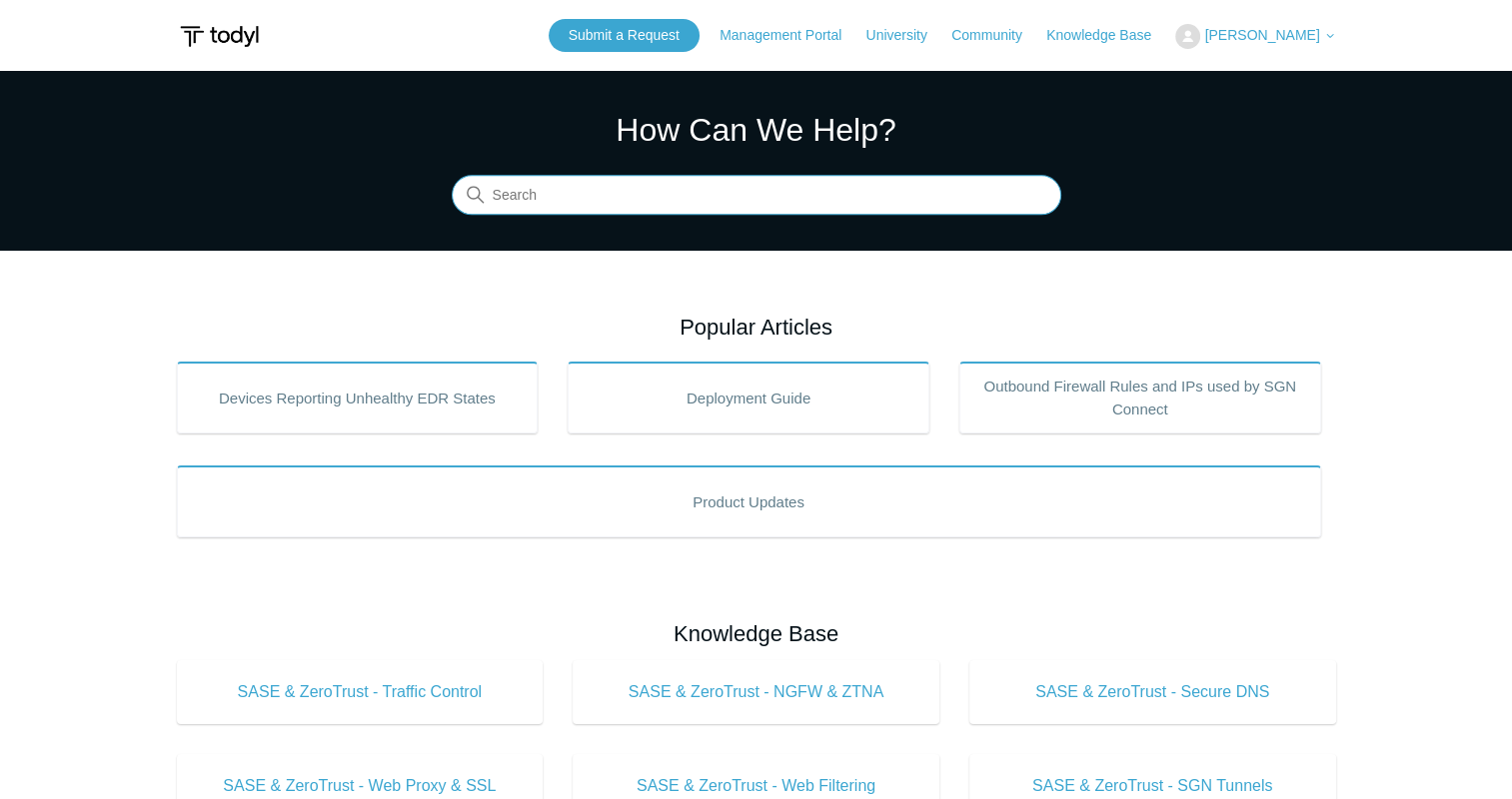 click at bounding box center [756, 196] 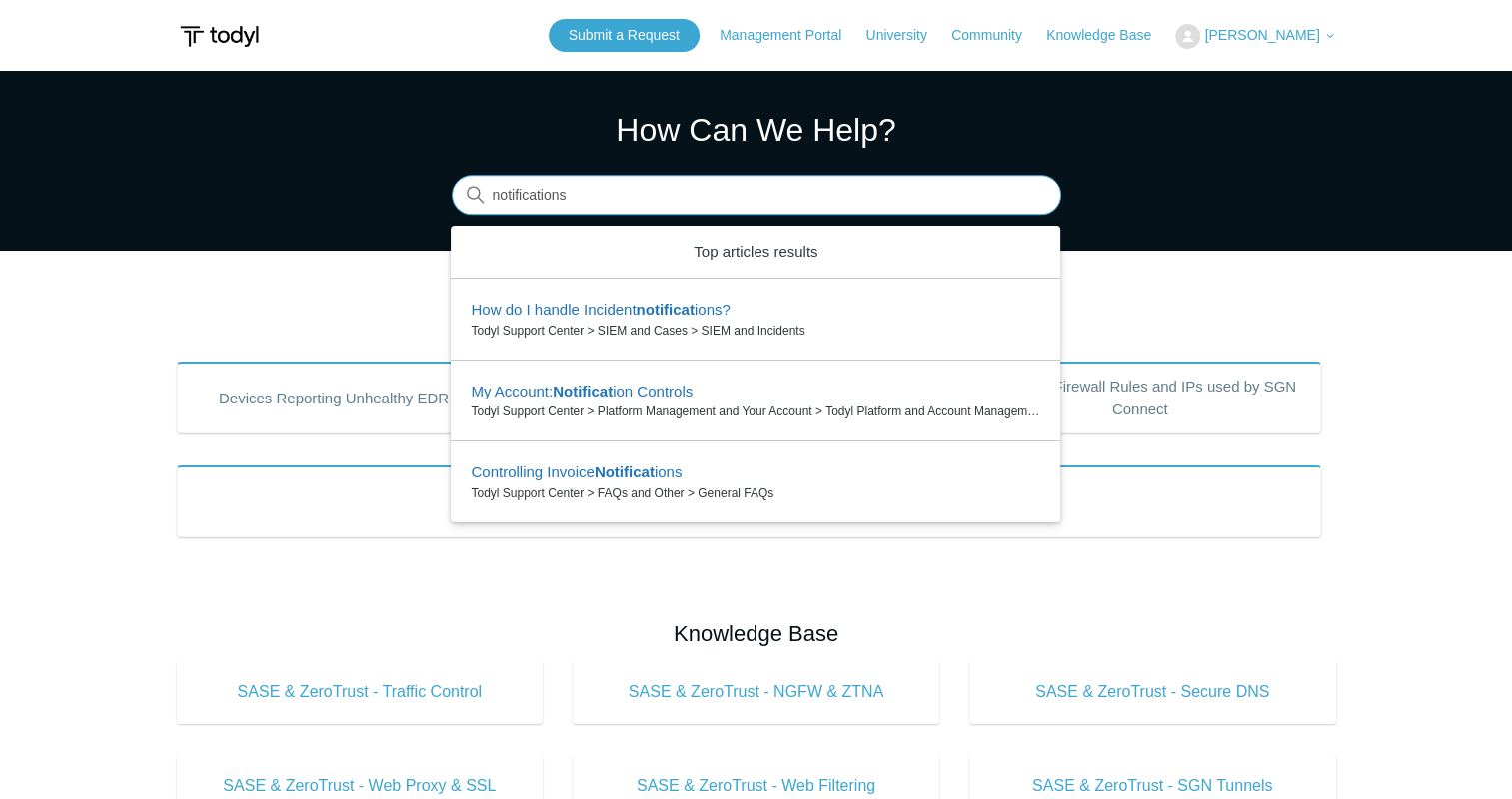 type on "notifications" 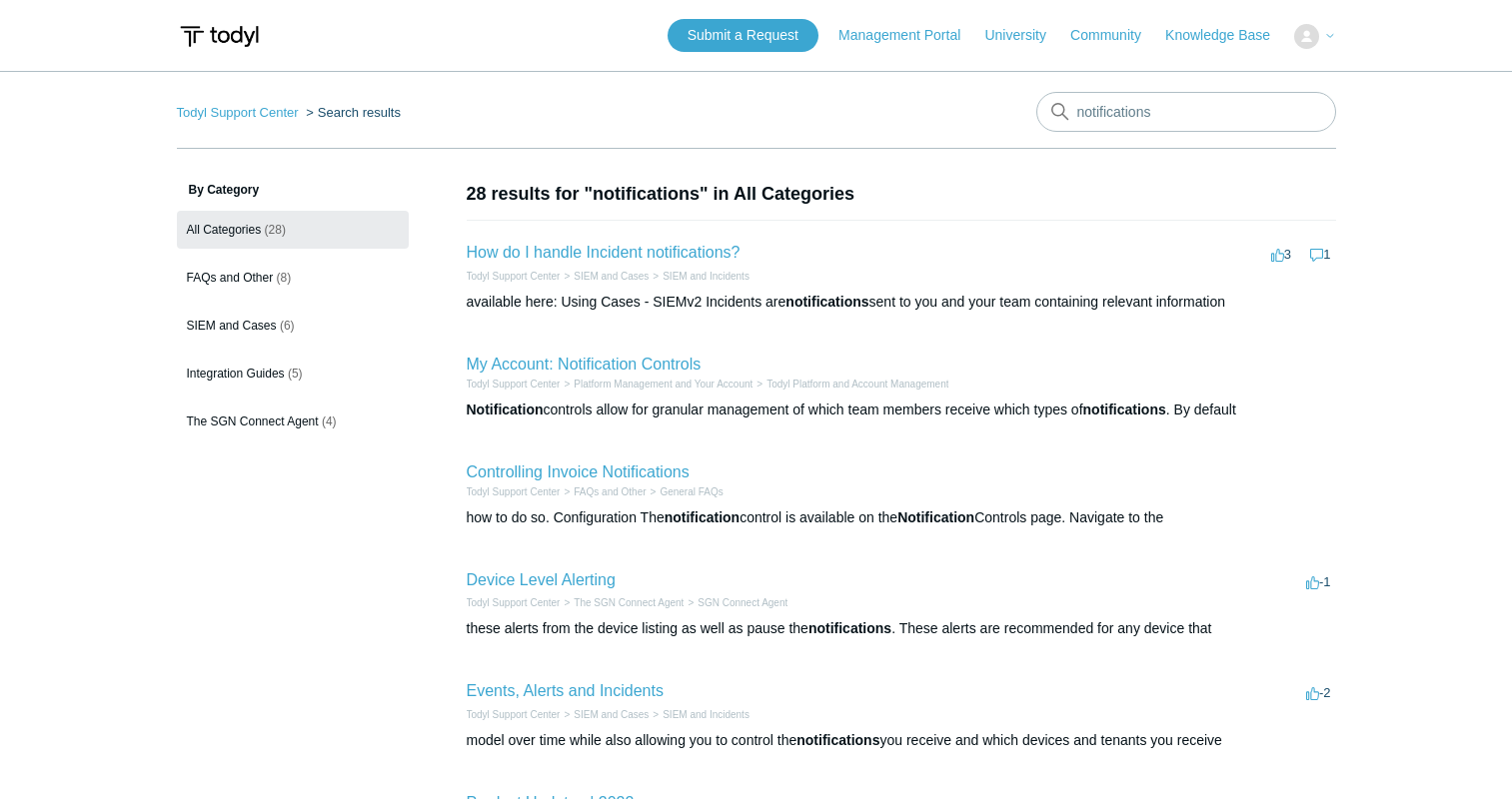 scroll, scrollTop: 0, scrollLeft: 0, axis: both 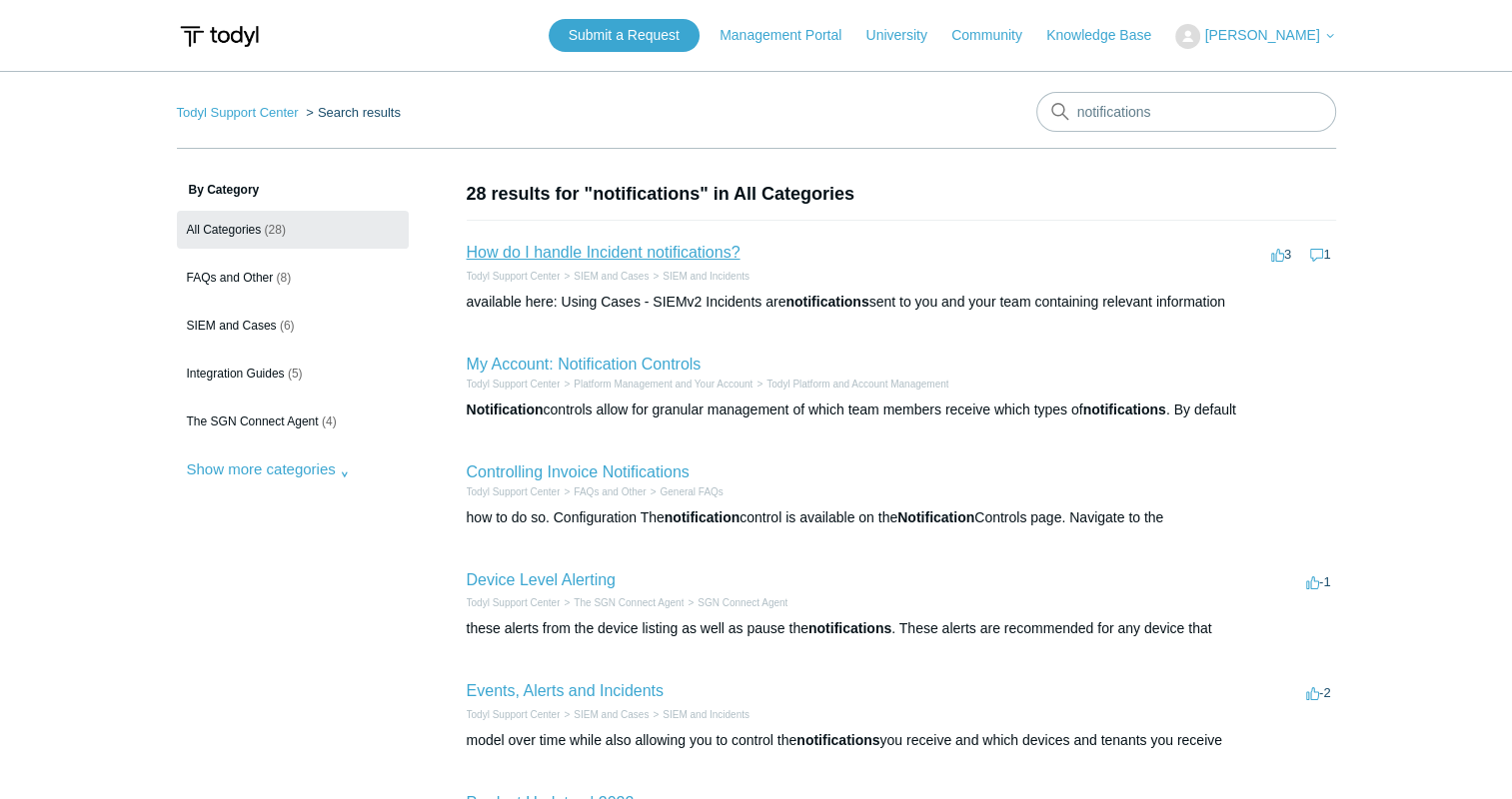click on "How do I handle Incident notifications?" at bounding box center [604, 252] 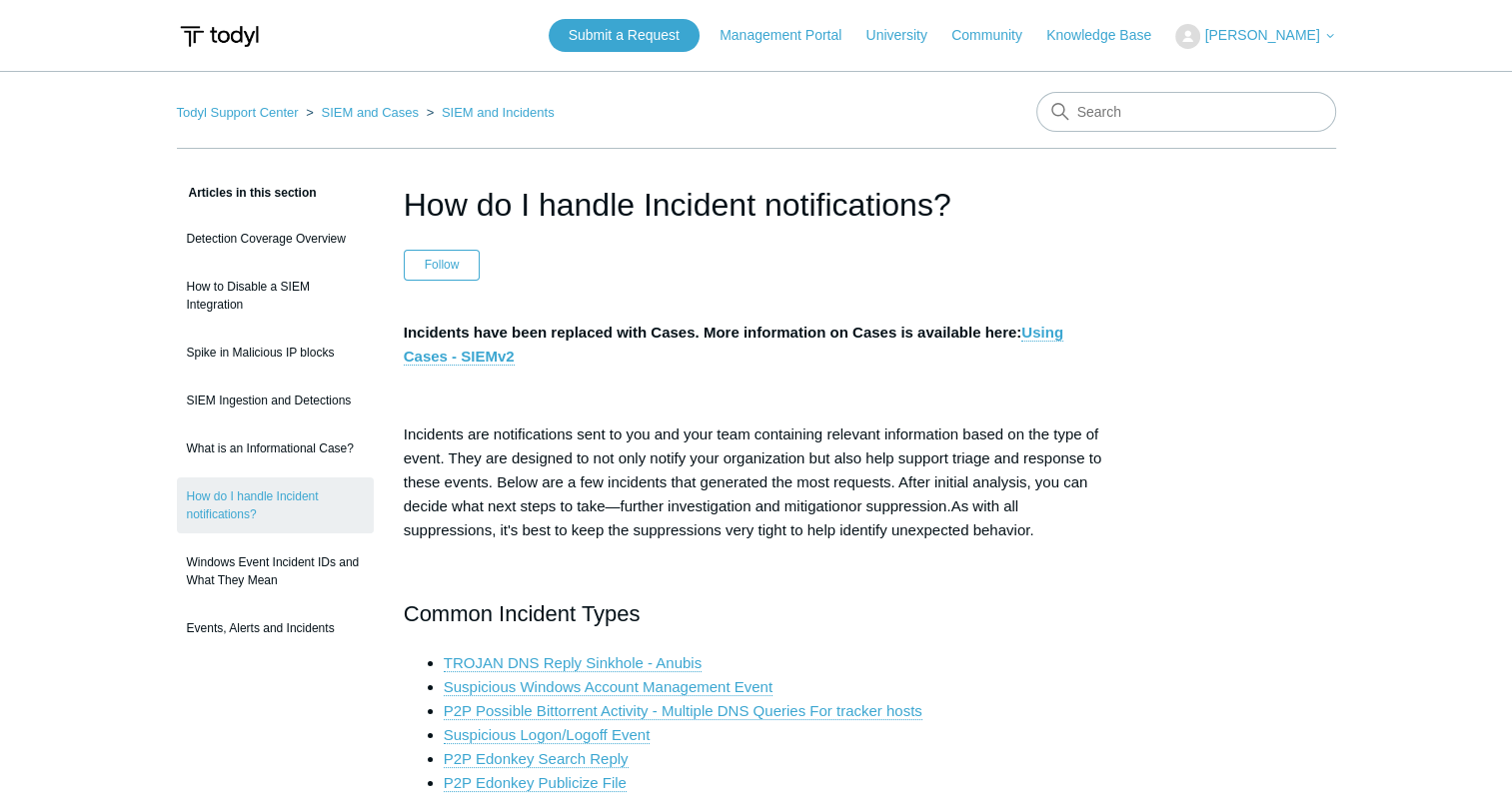 scroll, scrollTop: 48, scrollLeft: 0, axis: vertical 